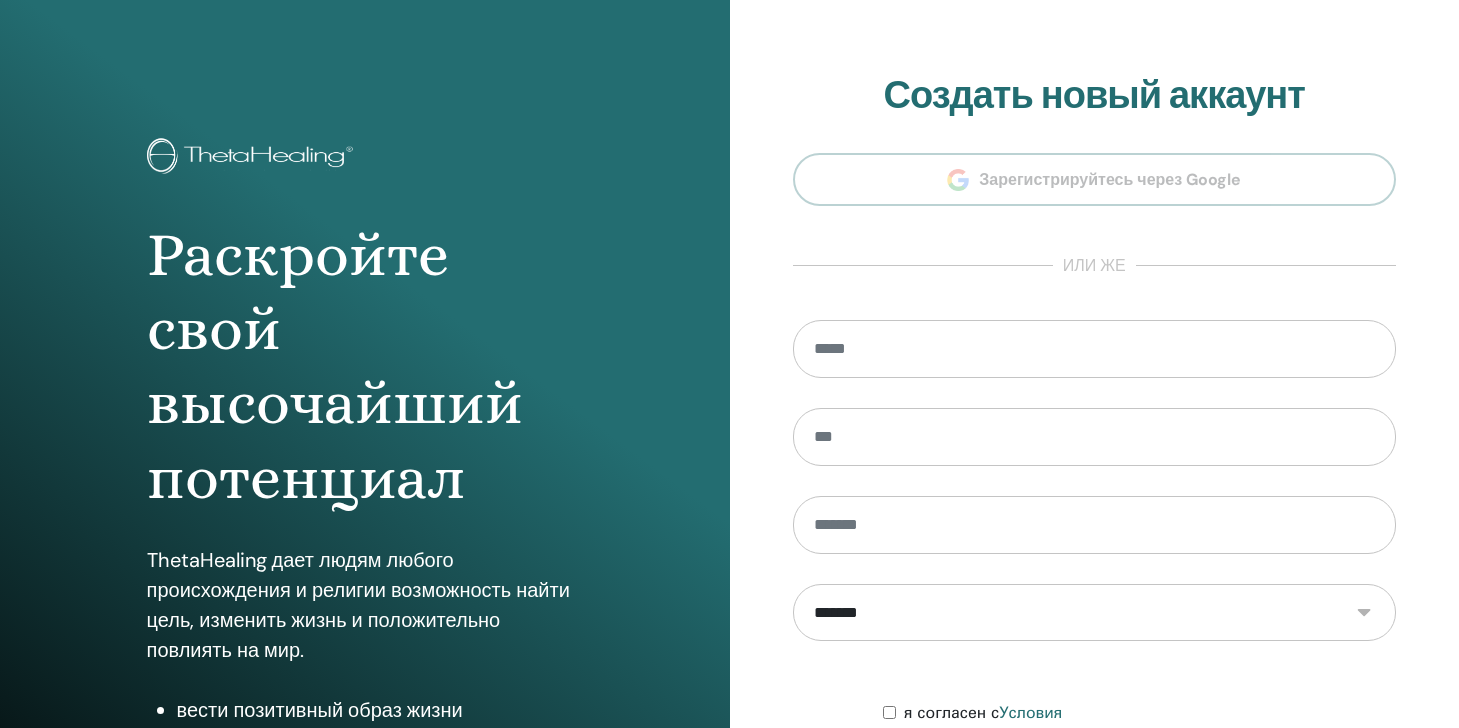 scroll, scrollTop: 0, scrollLeft: 0, axis: both 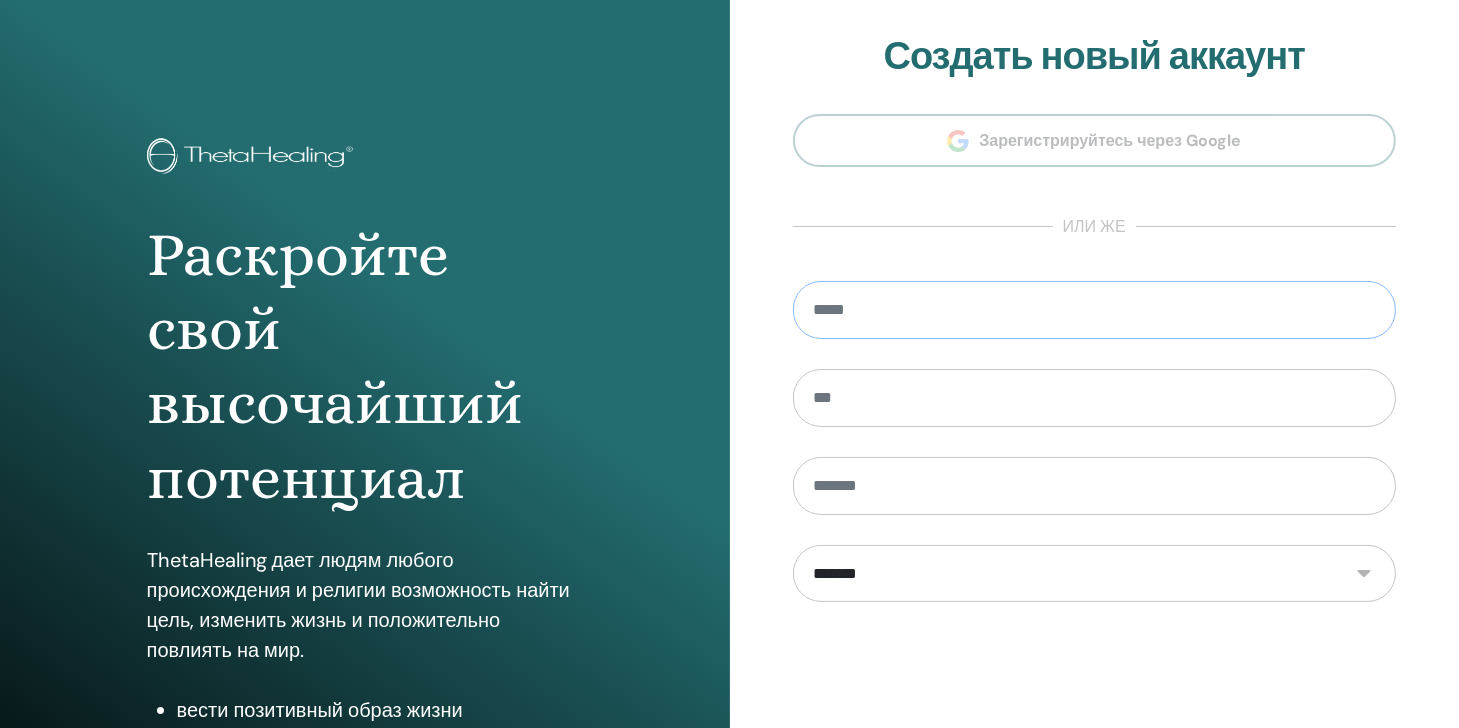 click at bounding box center (1095, 310) 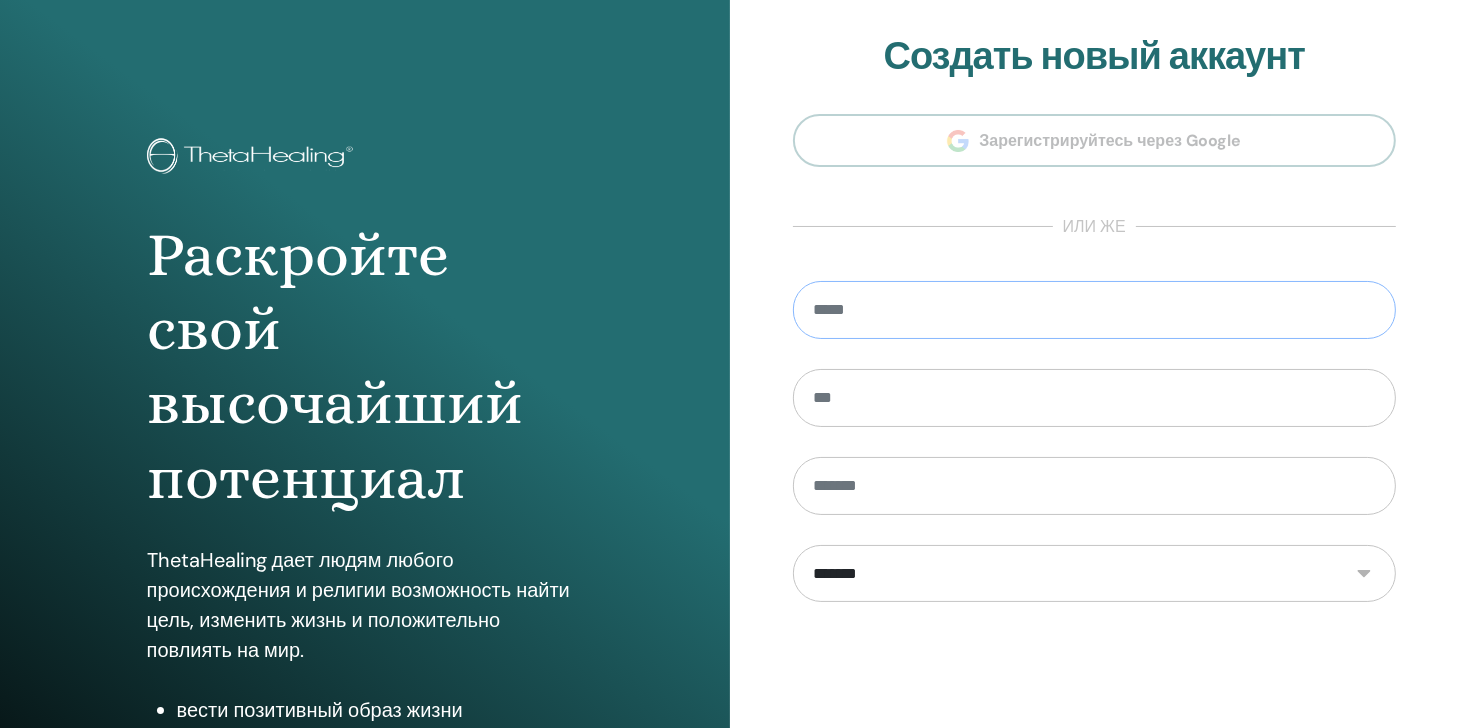 type on "**********" 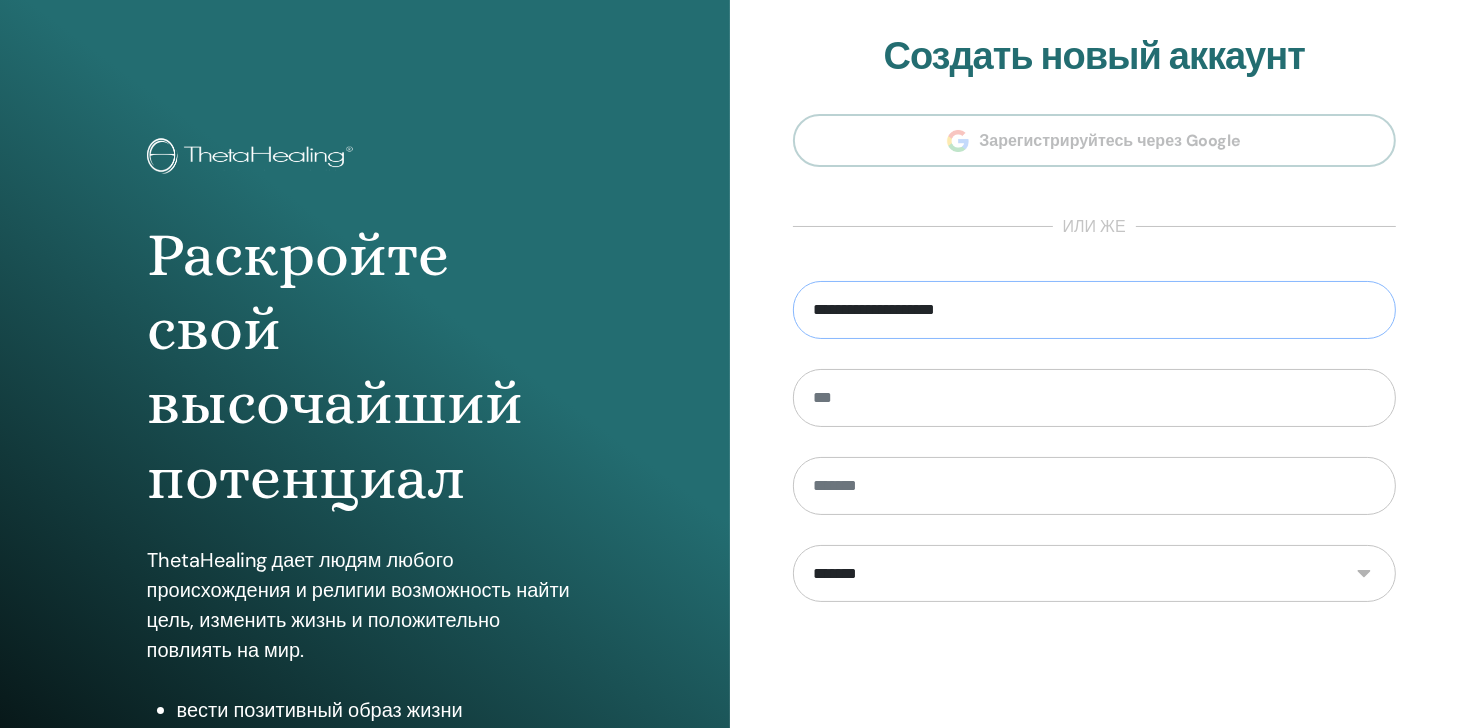 type on "*******" 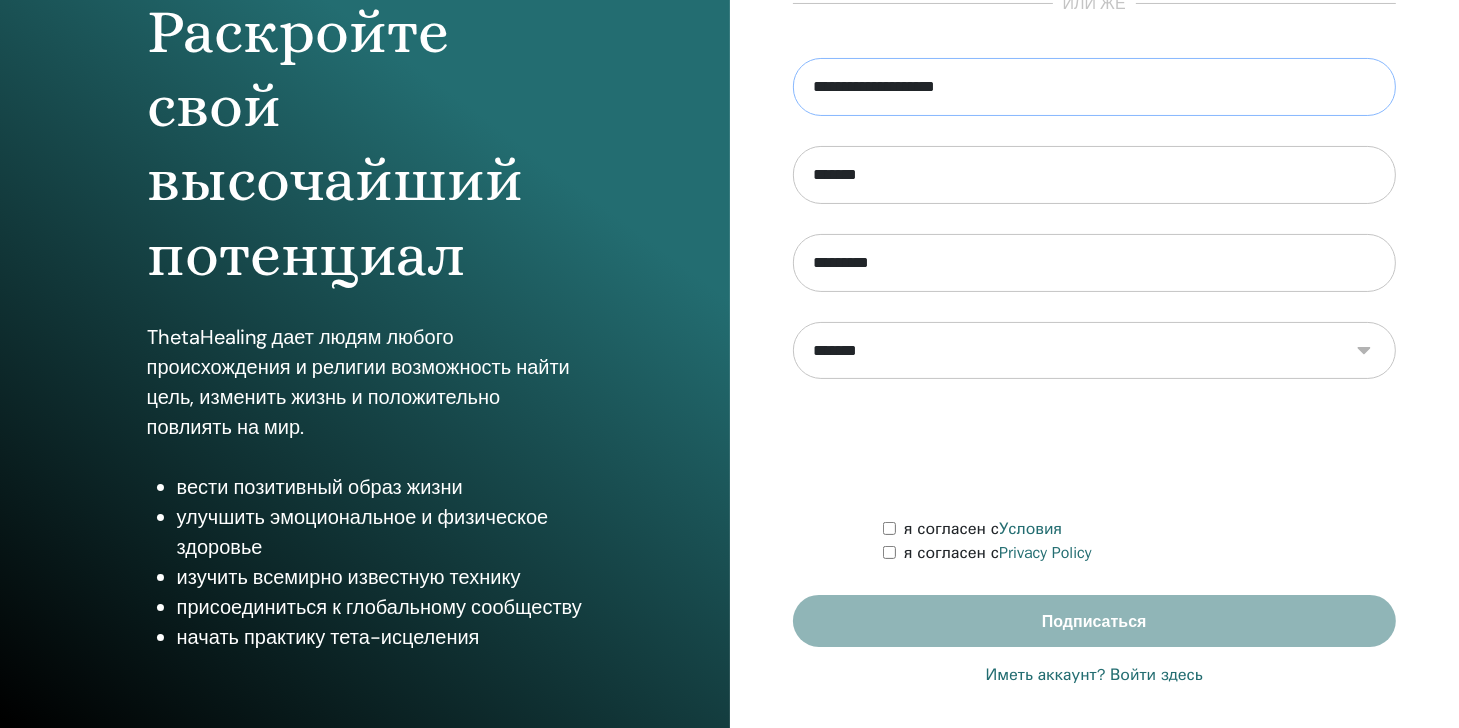 scroll, scrollTop: 232, scrollLeft: 0, axis: vertical 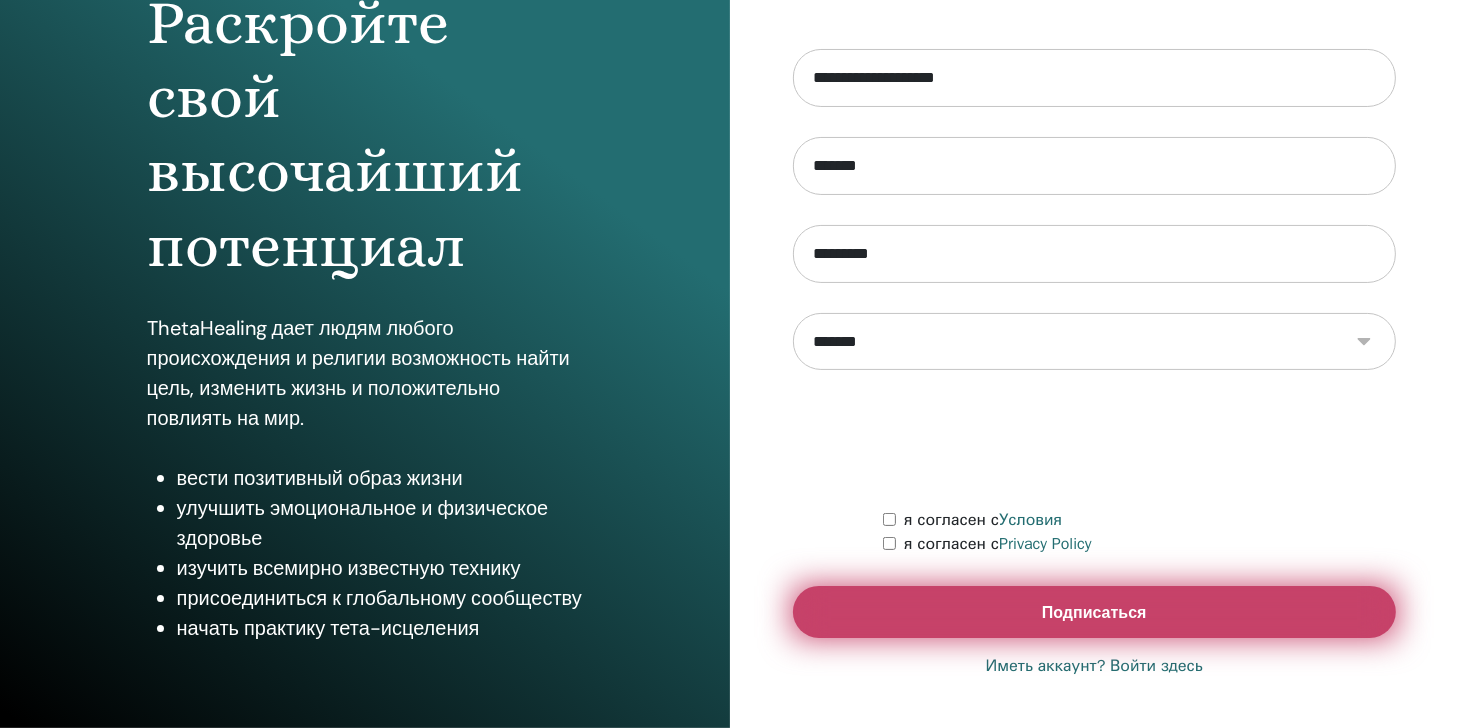 click on "Подписаться" at bounding box center (1095, 612) 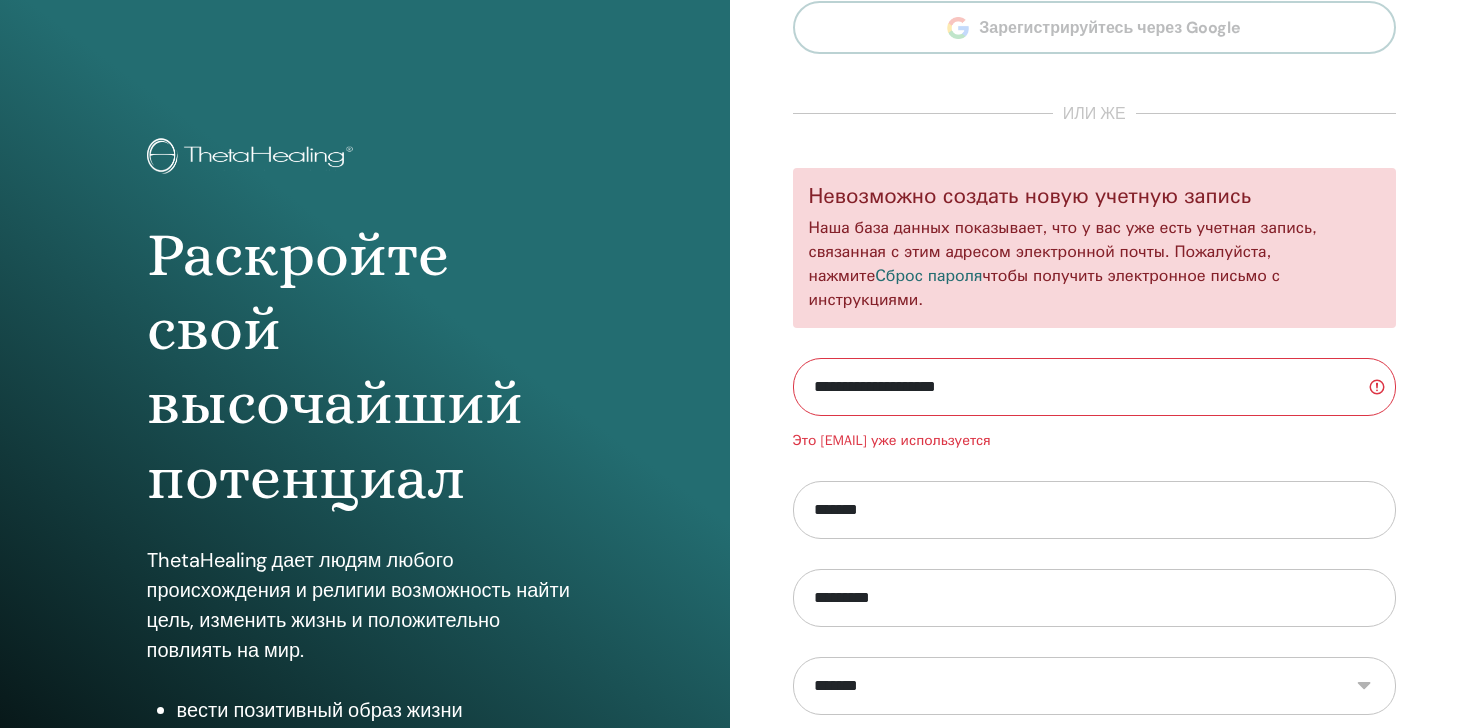 scroll, scrollTop: 0, scrollLeft: 0, axis: both 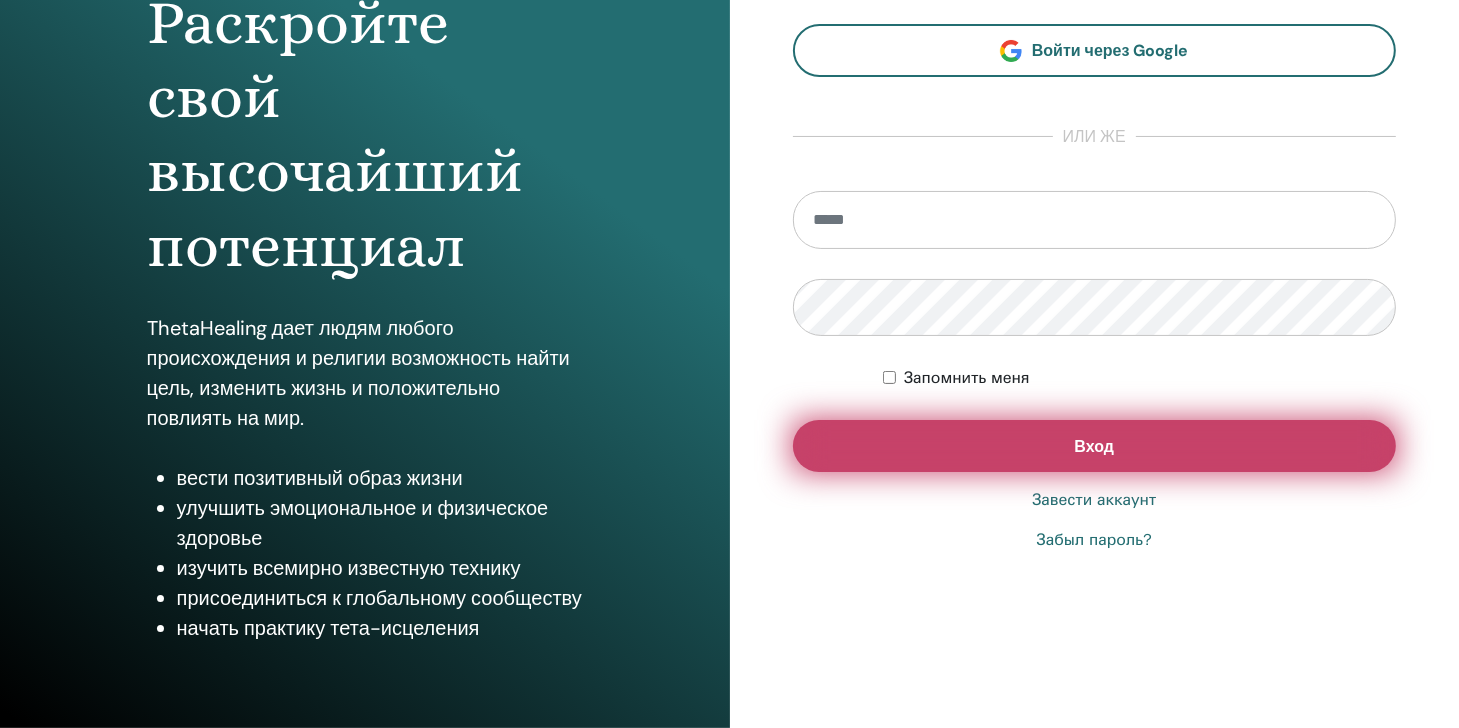 type on "**********" 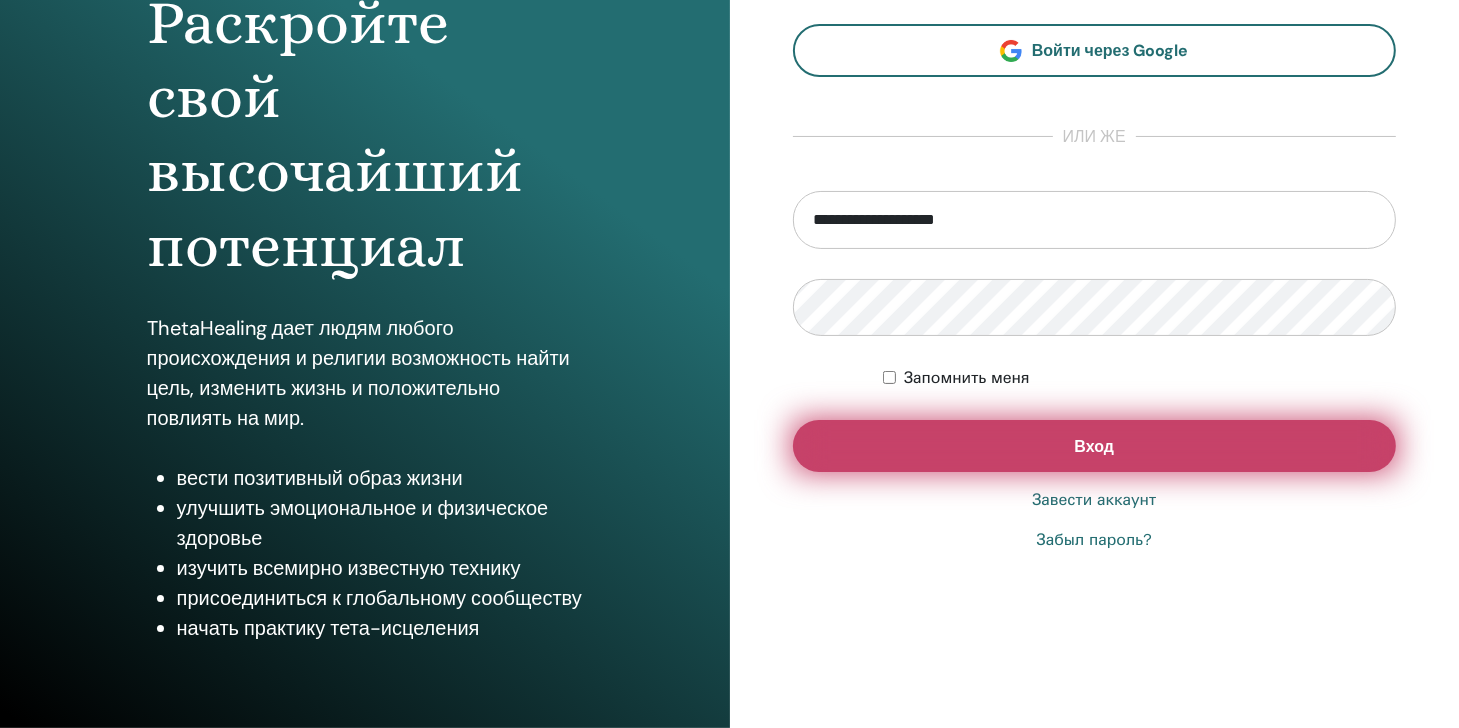 click on "Вход" at bounding box center (1095, 446) 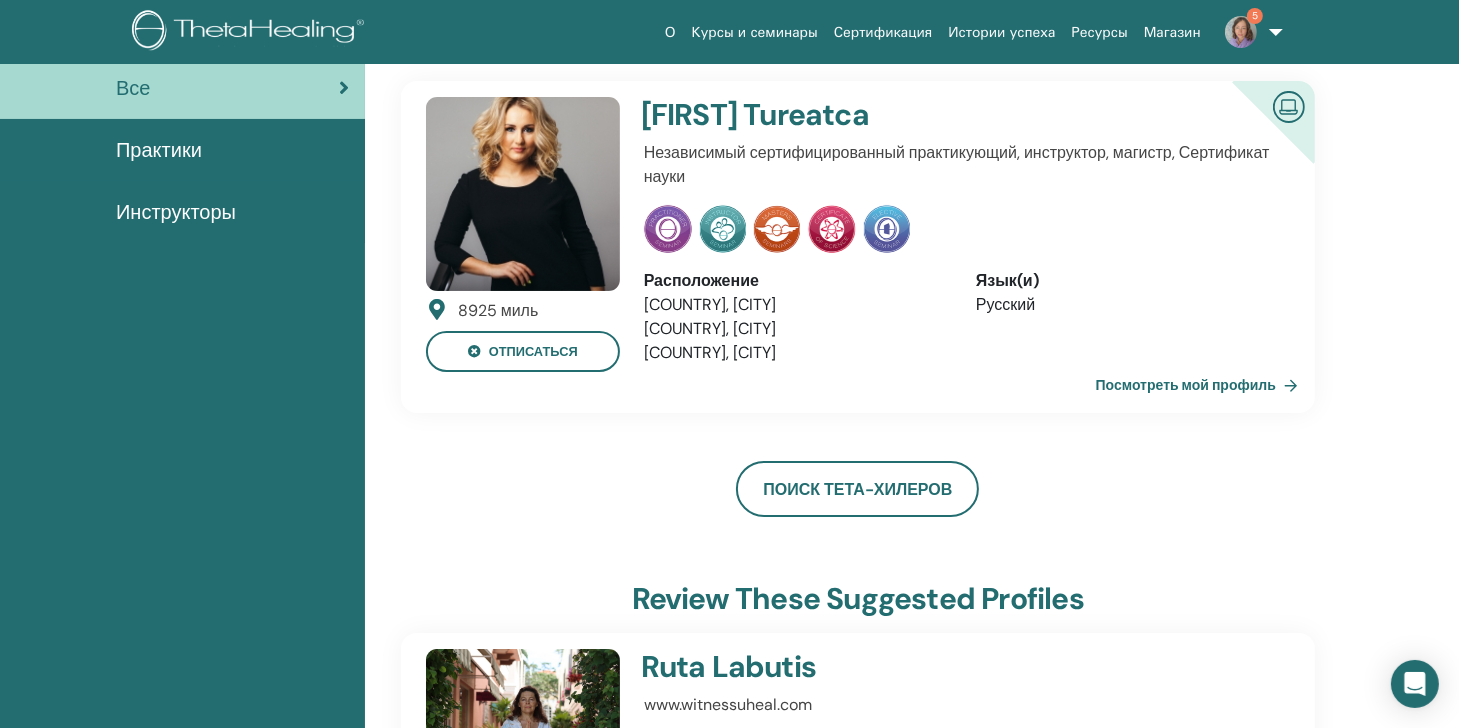 scroll, scrollTop: 0, scrollLeft: 0, axis: both 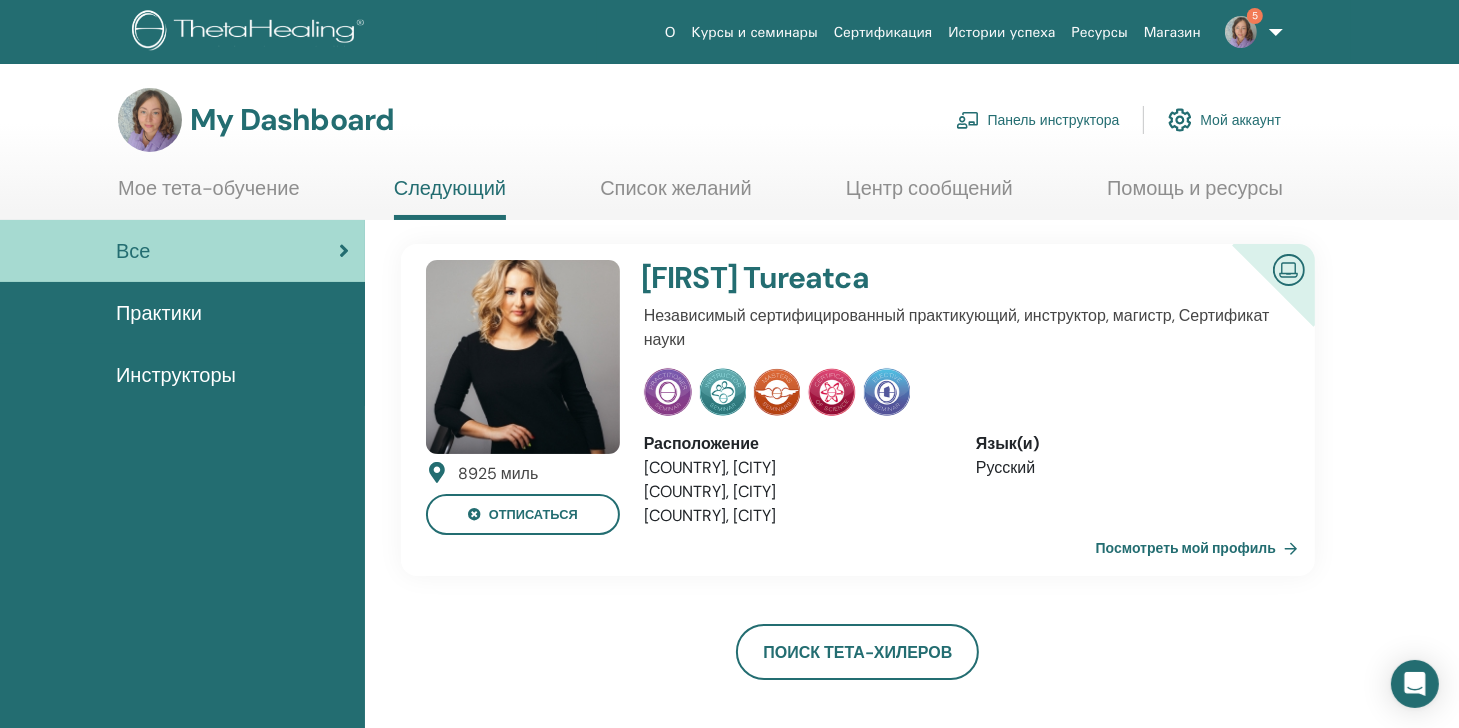 click on "Панель инструктора" at bounding box center [1038, 120] 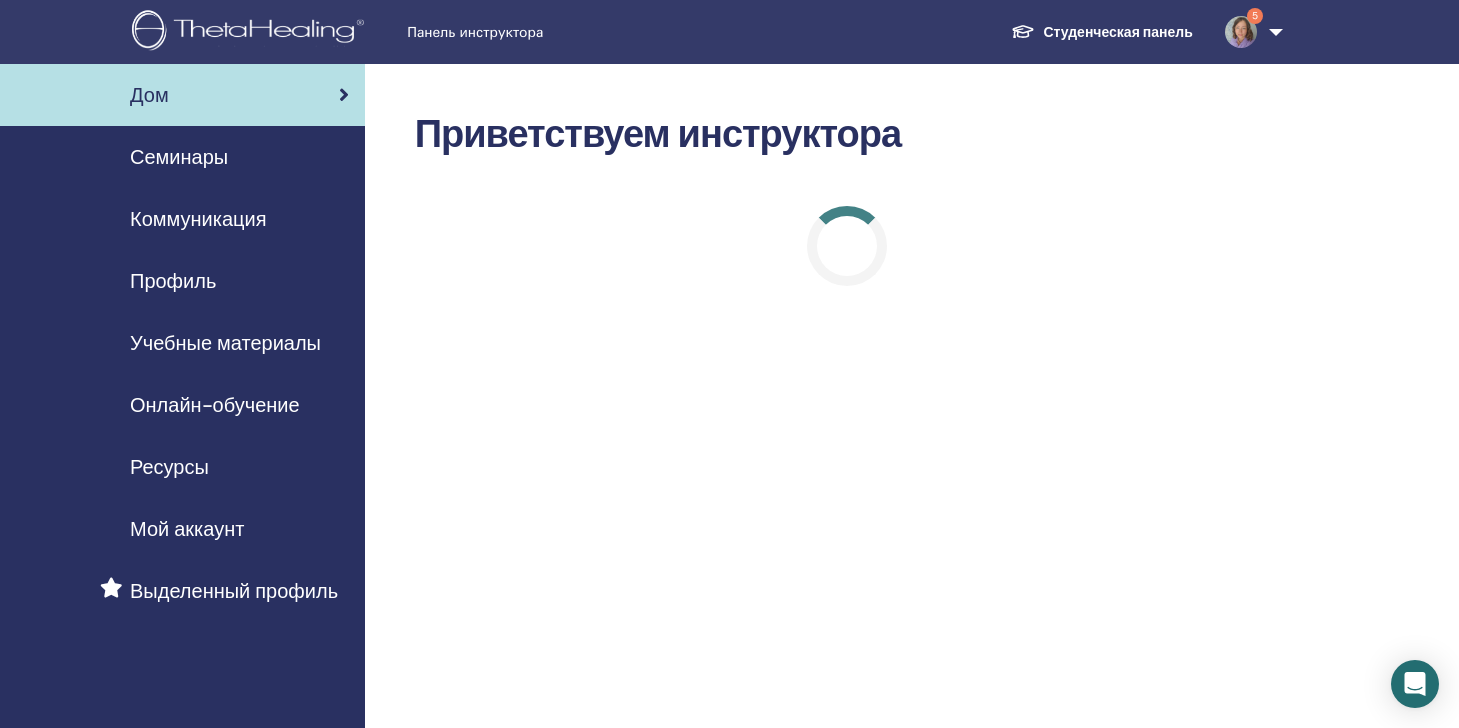 scroll, scrollTop: 0, scrollLeft: 0, axis: both 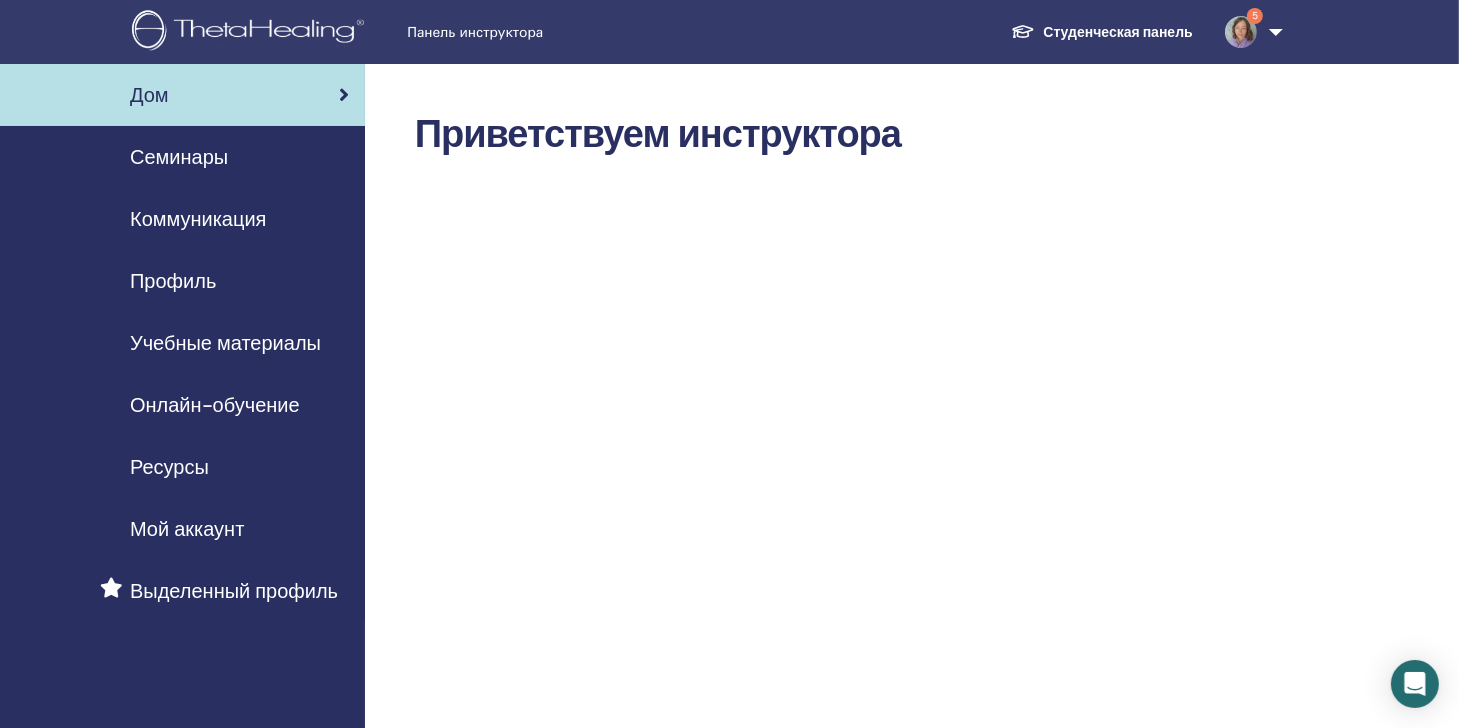 click on "Семинары" at bounding box center (182, 157) 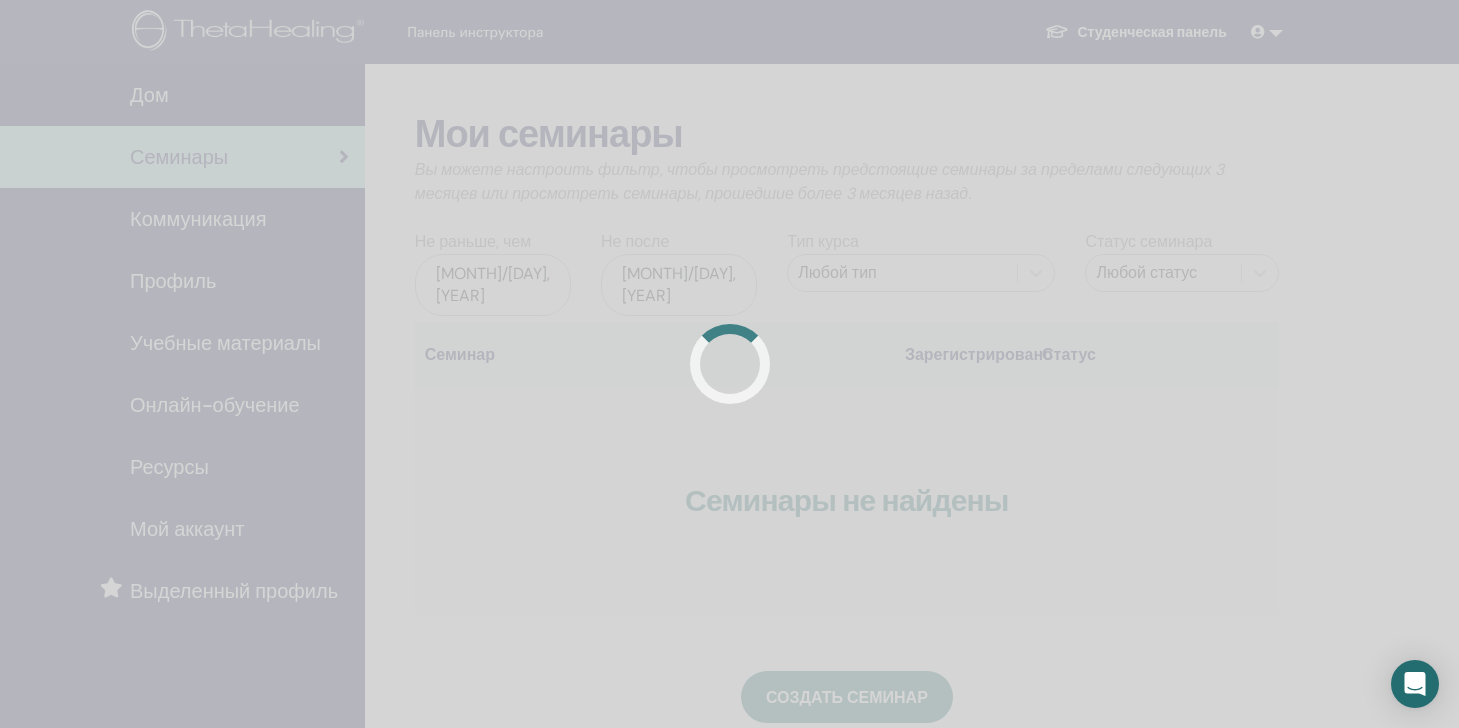 scroll, scrollTop: 0, scrollLeft: 0, axis: both 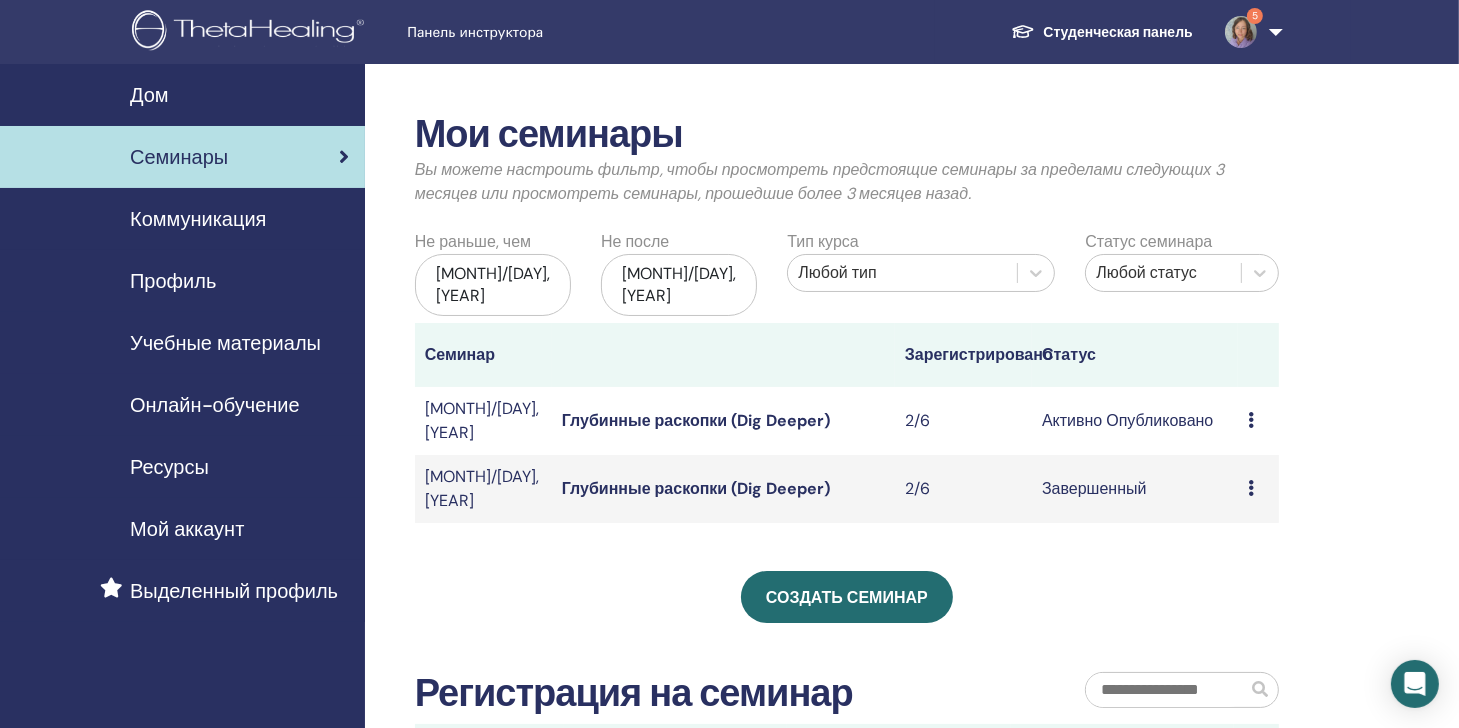 click on "Глубинные раскопки (Dig Deeper)" at bounding box center (696, 420) 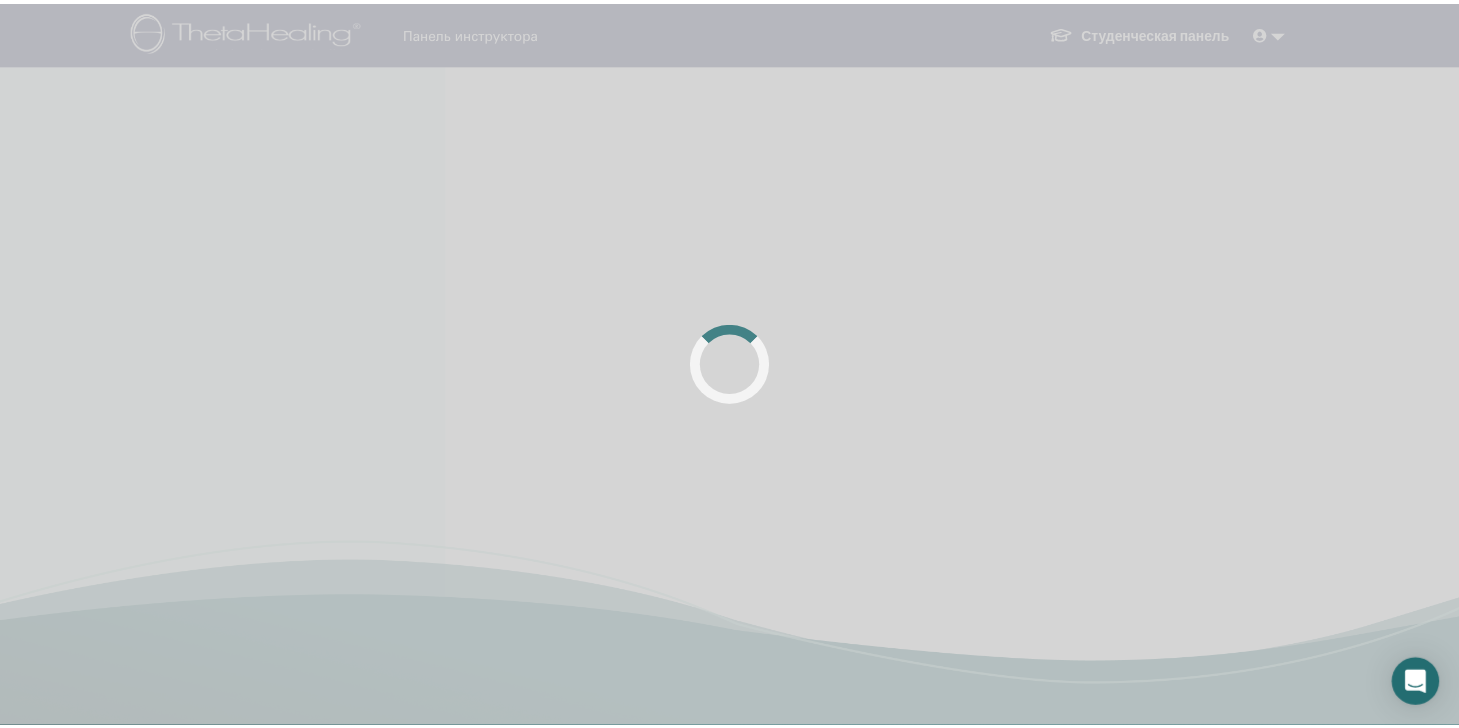 scroll, scrollTop: 0, scrollLeft: 0, axis: both 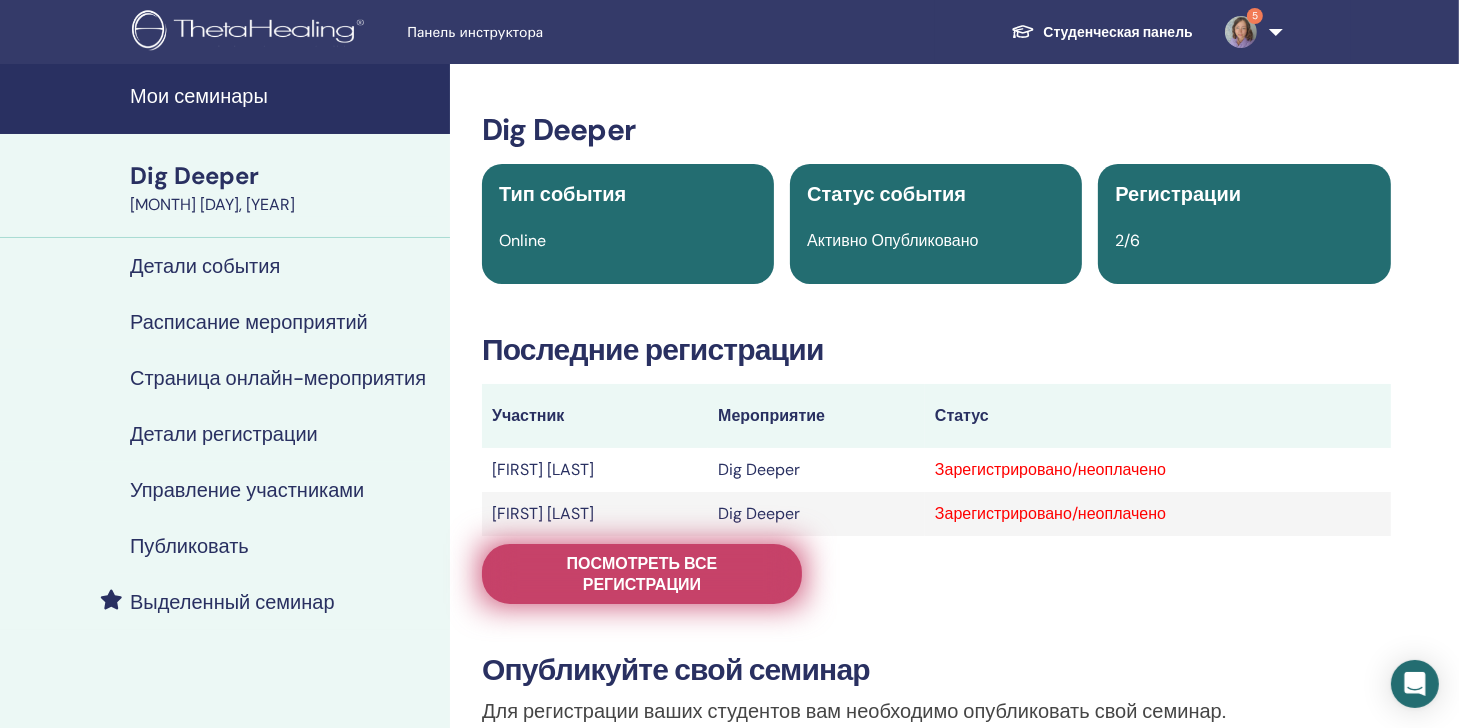click on "Посмотреть все регистрации" at bounding box center [642, 574] 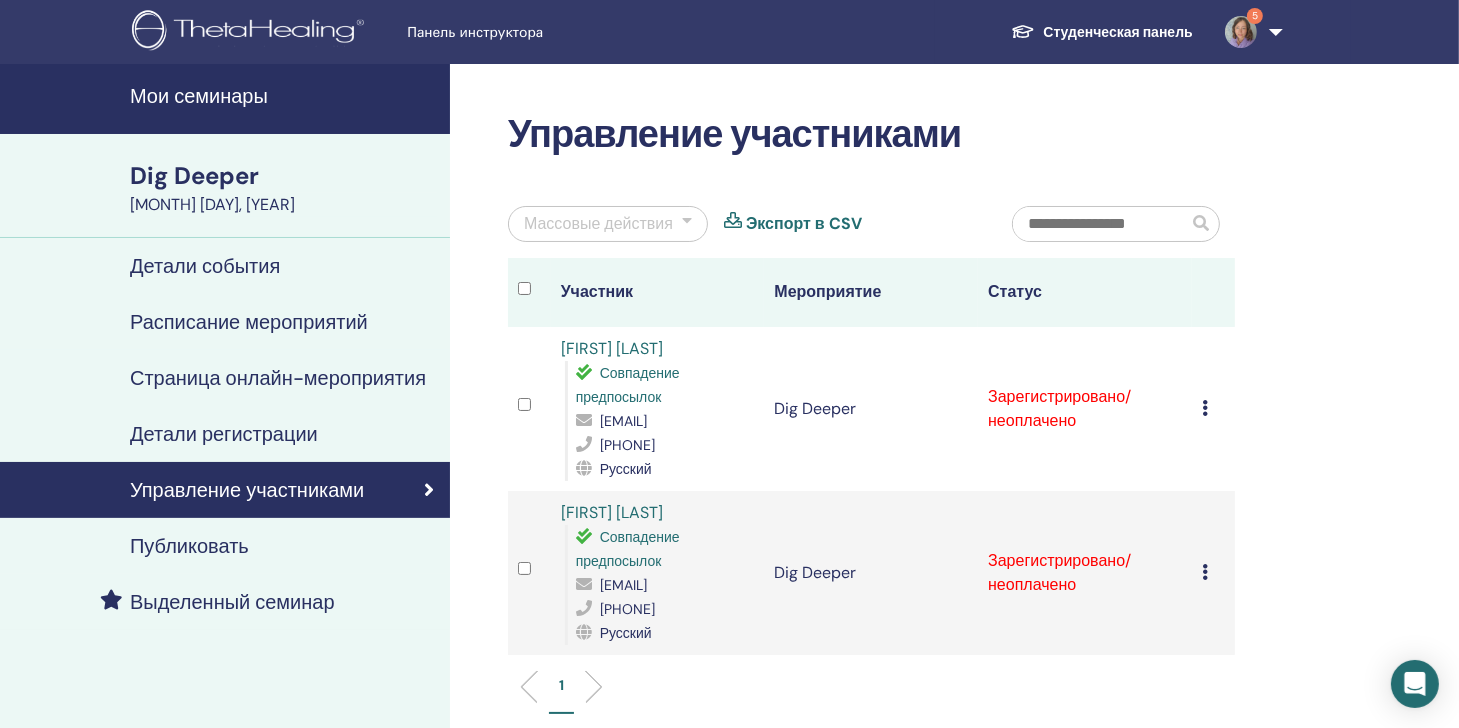 click at bounding box center [1205, 408] 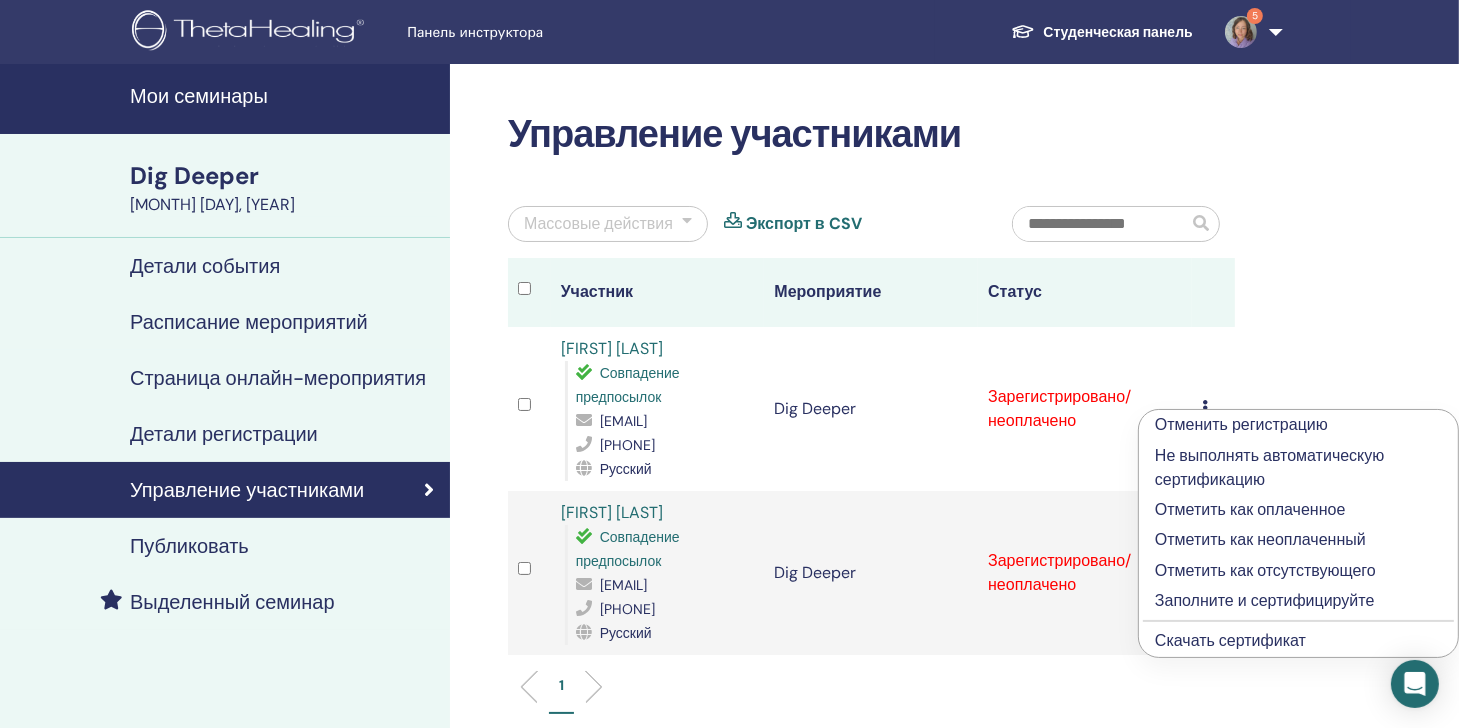 click on "Скачать сертификат" at bounding box center [1230, 640] 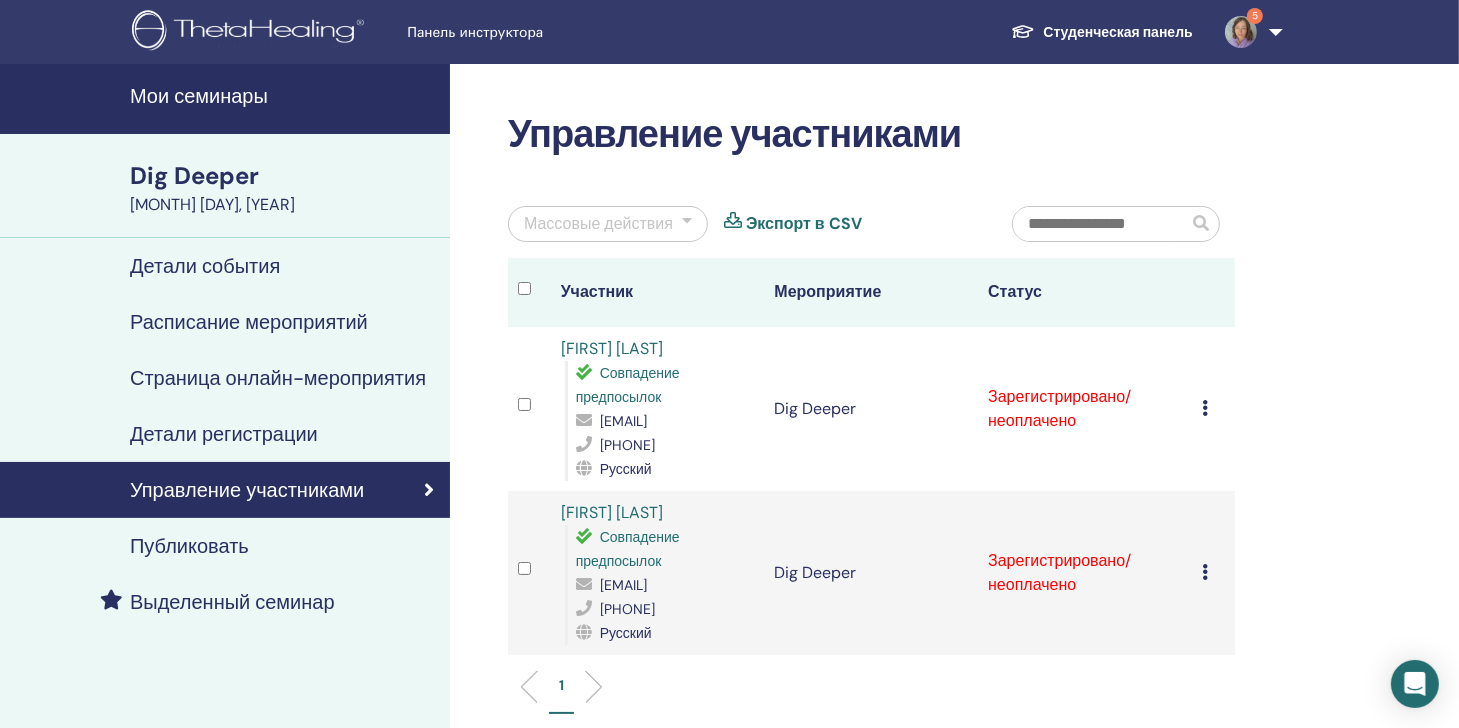 click at bounding box center (1205, 572) 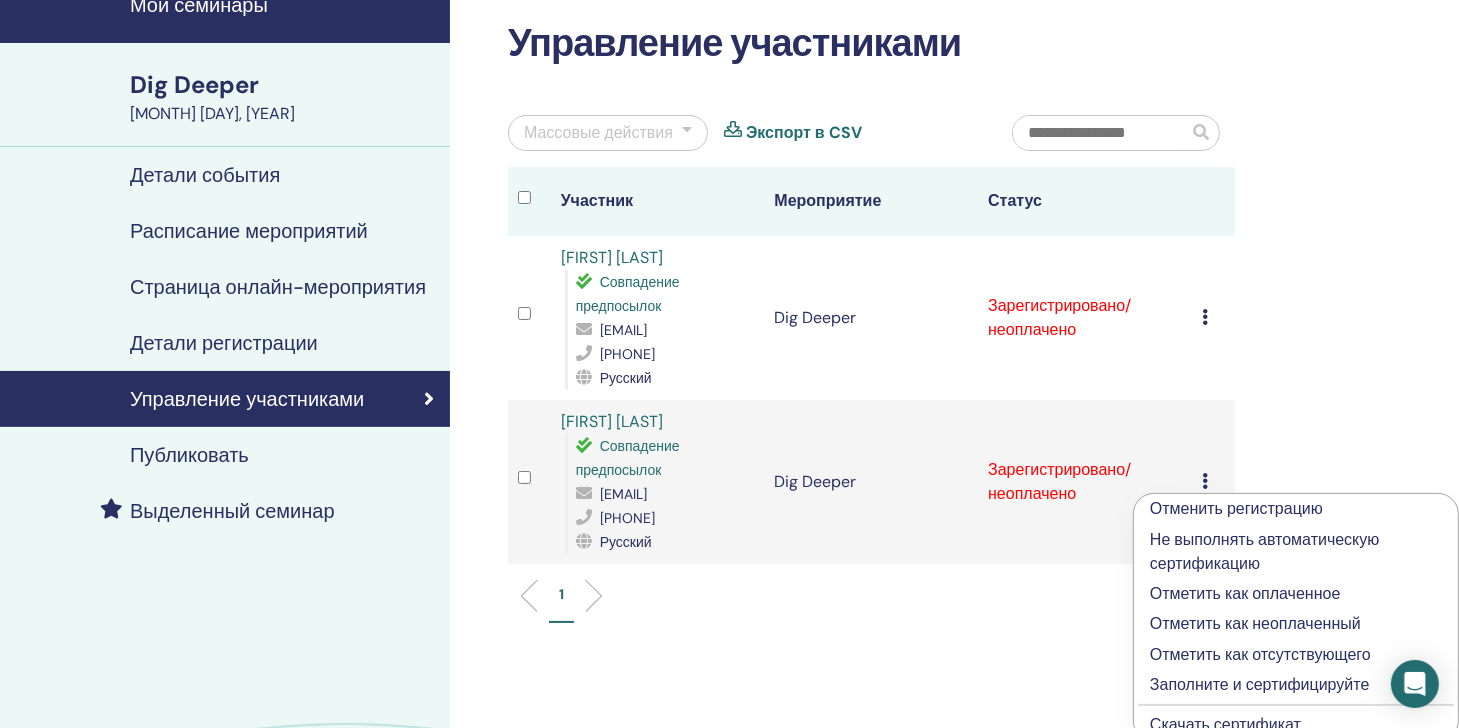 scroll, scrollTop: 200, scrollLeft: 0, axis: vertical 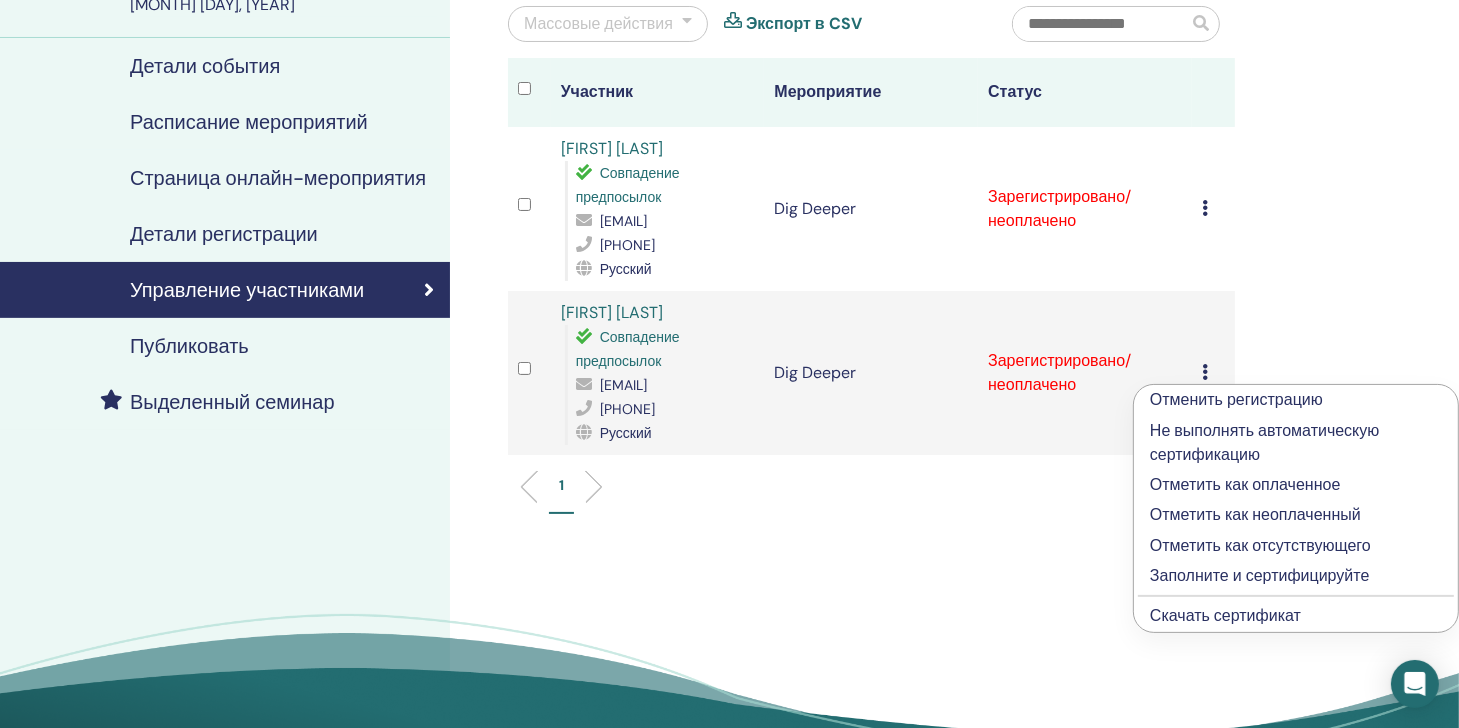 click on "Скачать сертификат" at bounding box center (1225, 615) 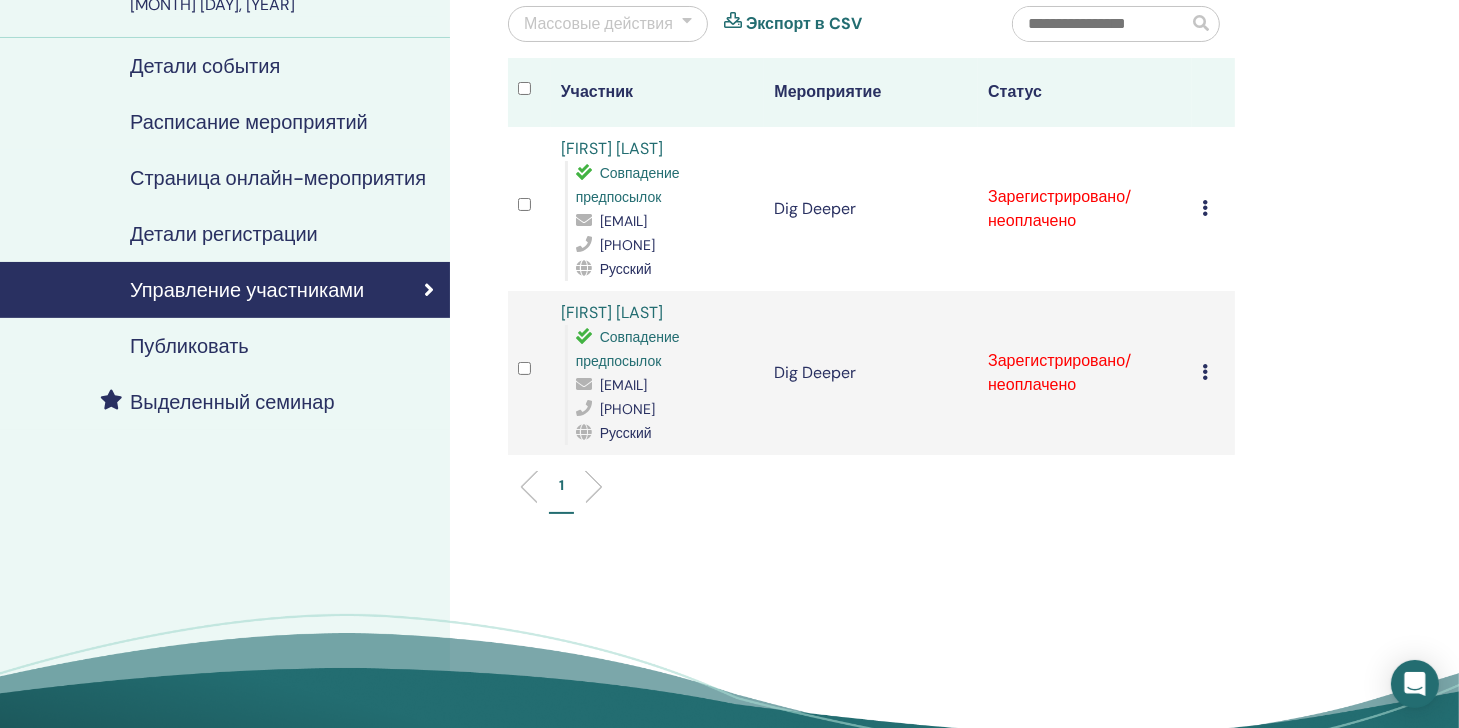 click at bounding box center (1205, 208) 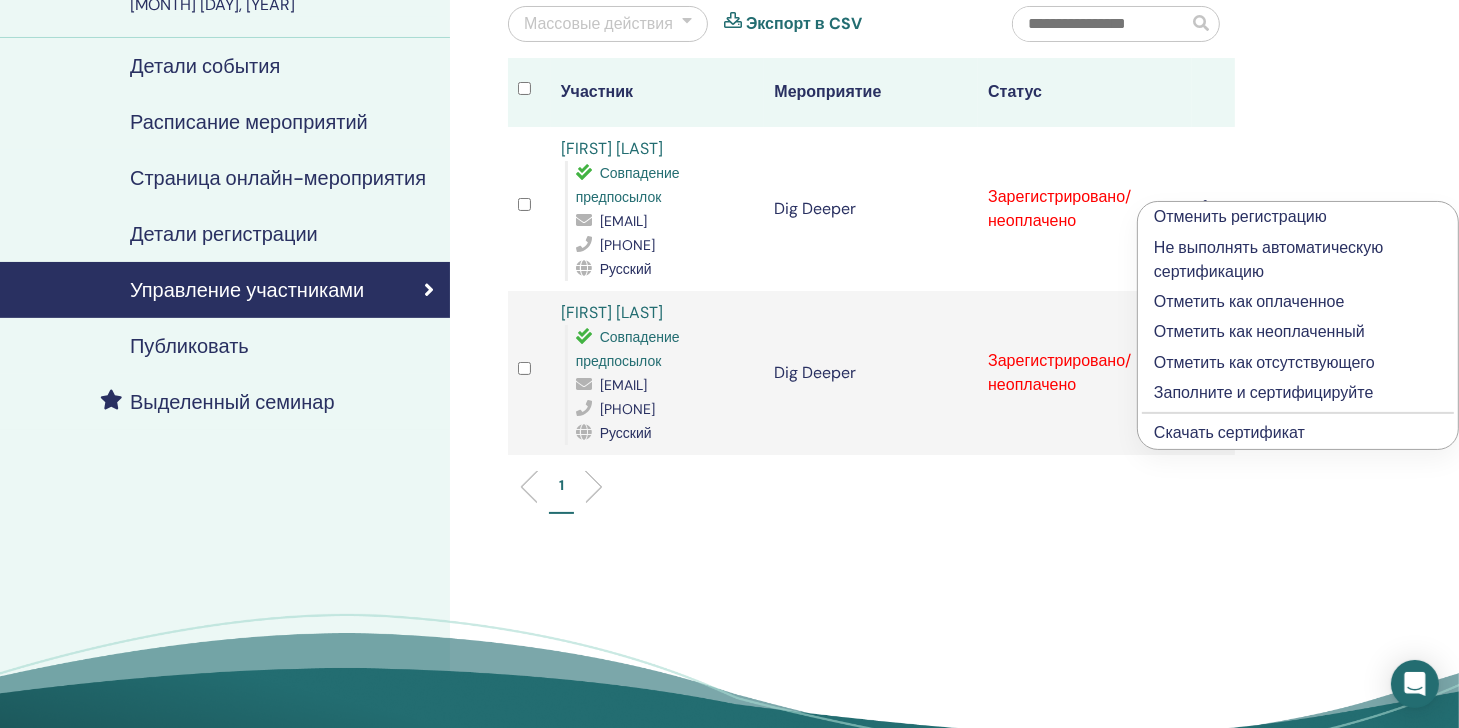 click on "Заполните и сертифицируйте" at bounding box center (1298, 393) 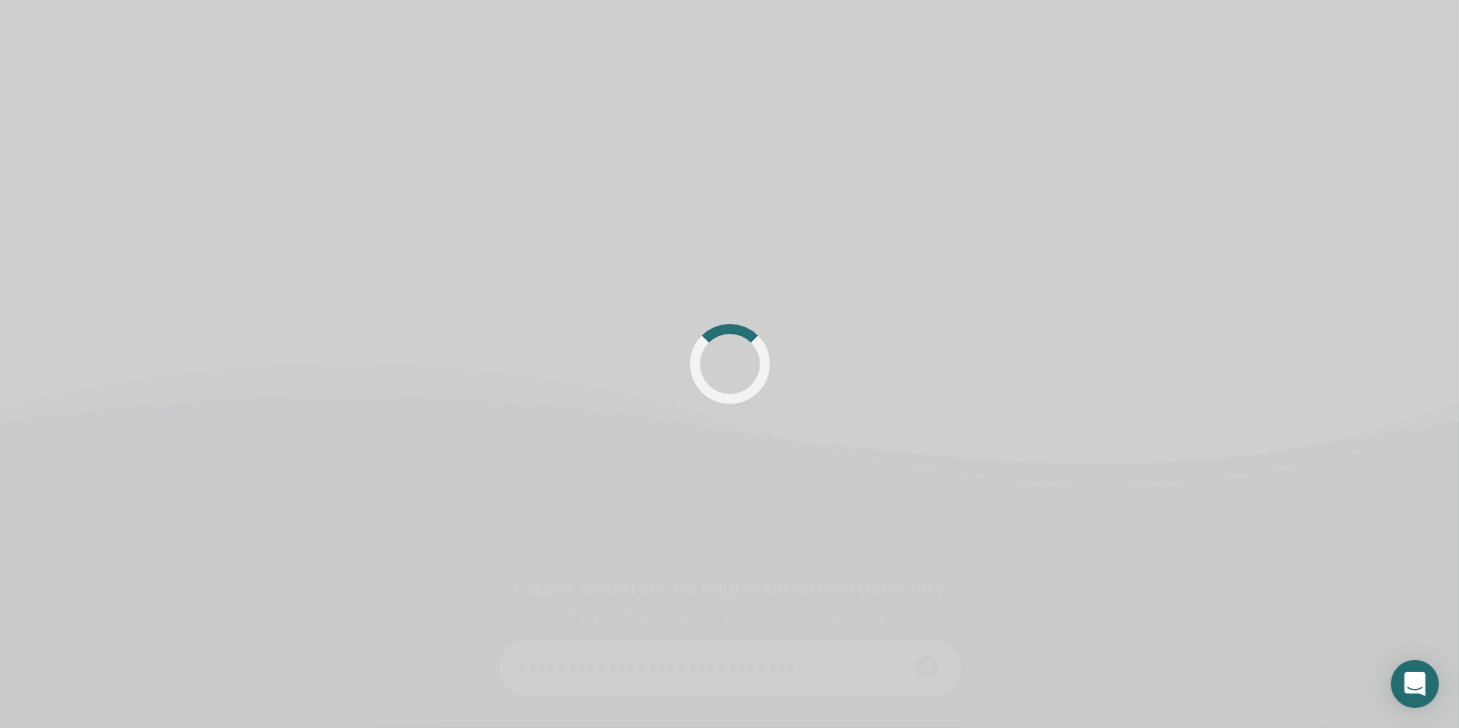 scroll, scrollTop: 200, scrollLeft: 0, axis: vertical 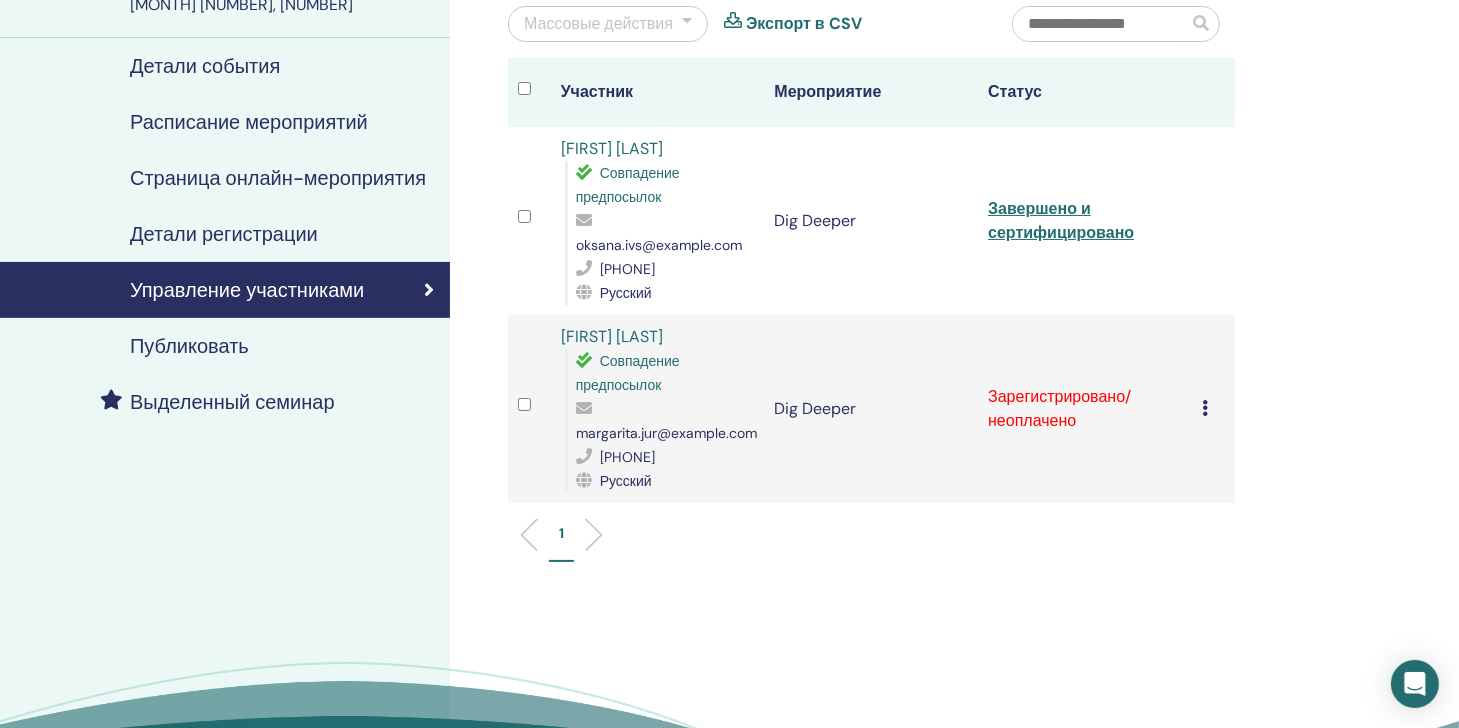 click at bounding box center (1205, 408) 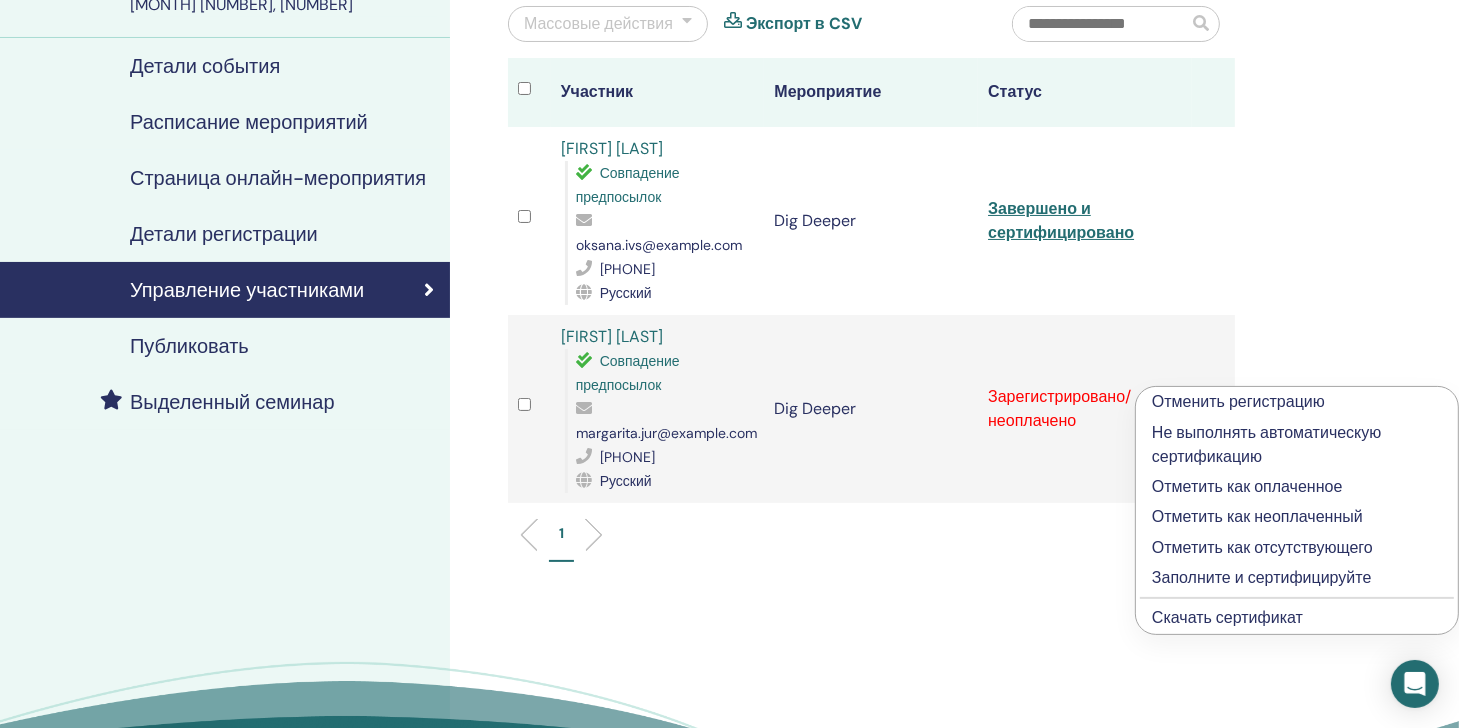 click on "Отметить как оплаченное" at bounding box center (1297, 487) 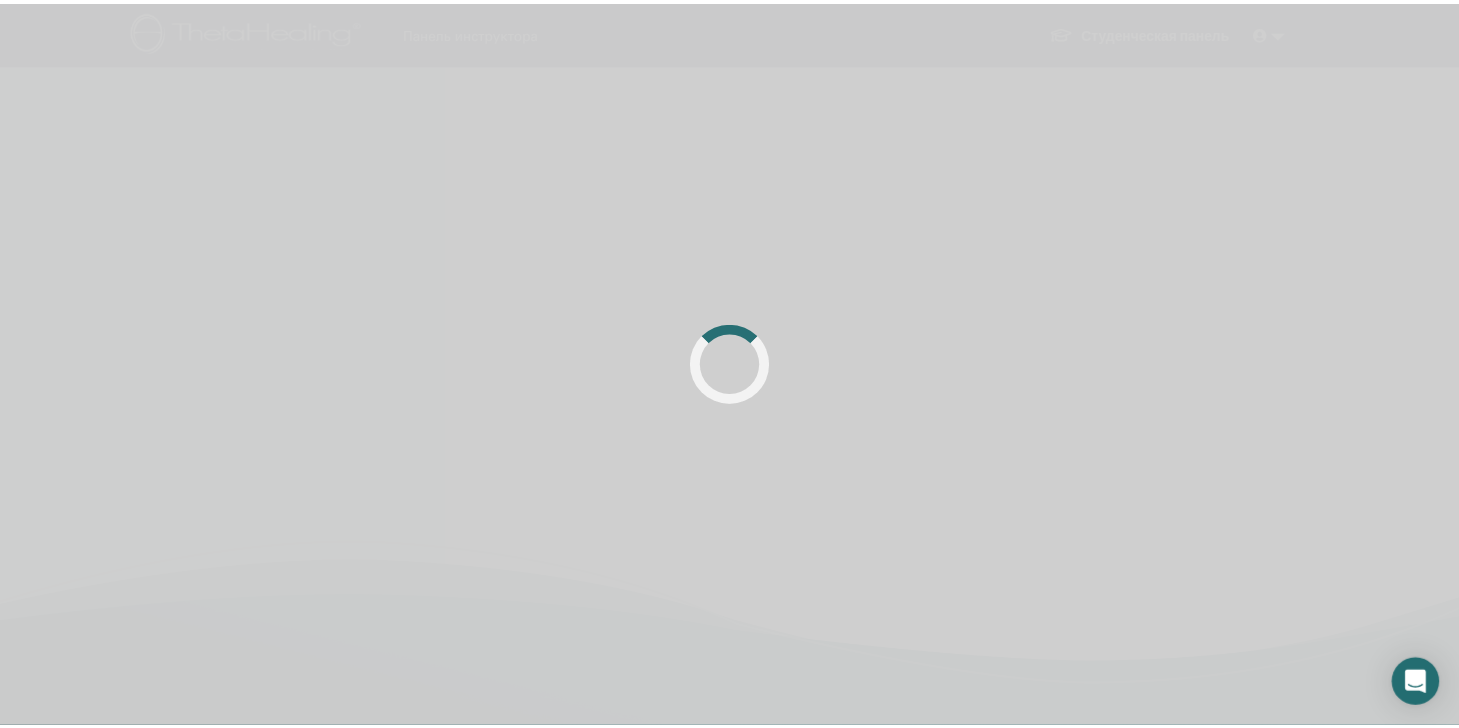 scroll, scrollTop: 0, scrollLeft: 0, axis: both 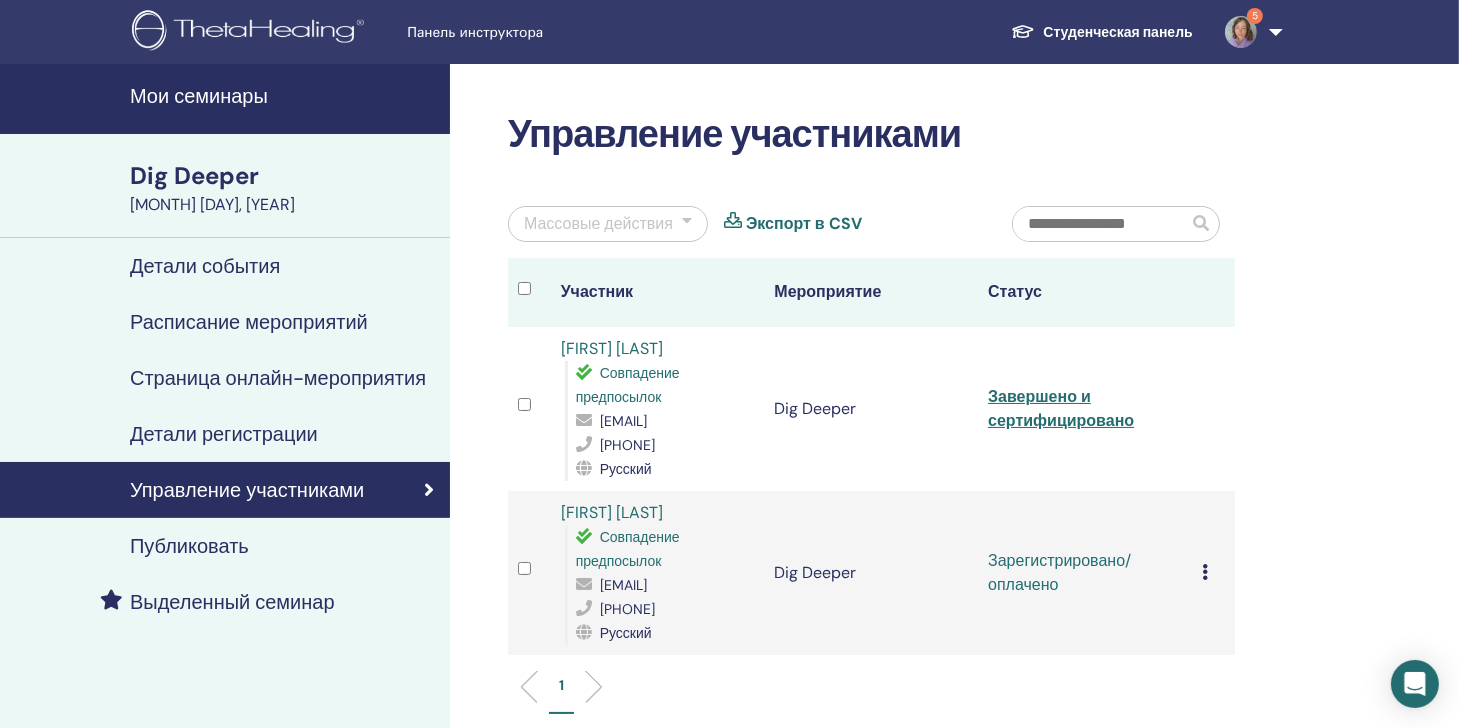 click at bounding box center [1205, 572] 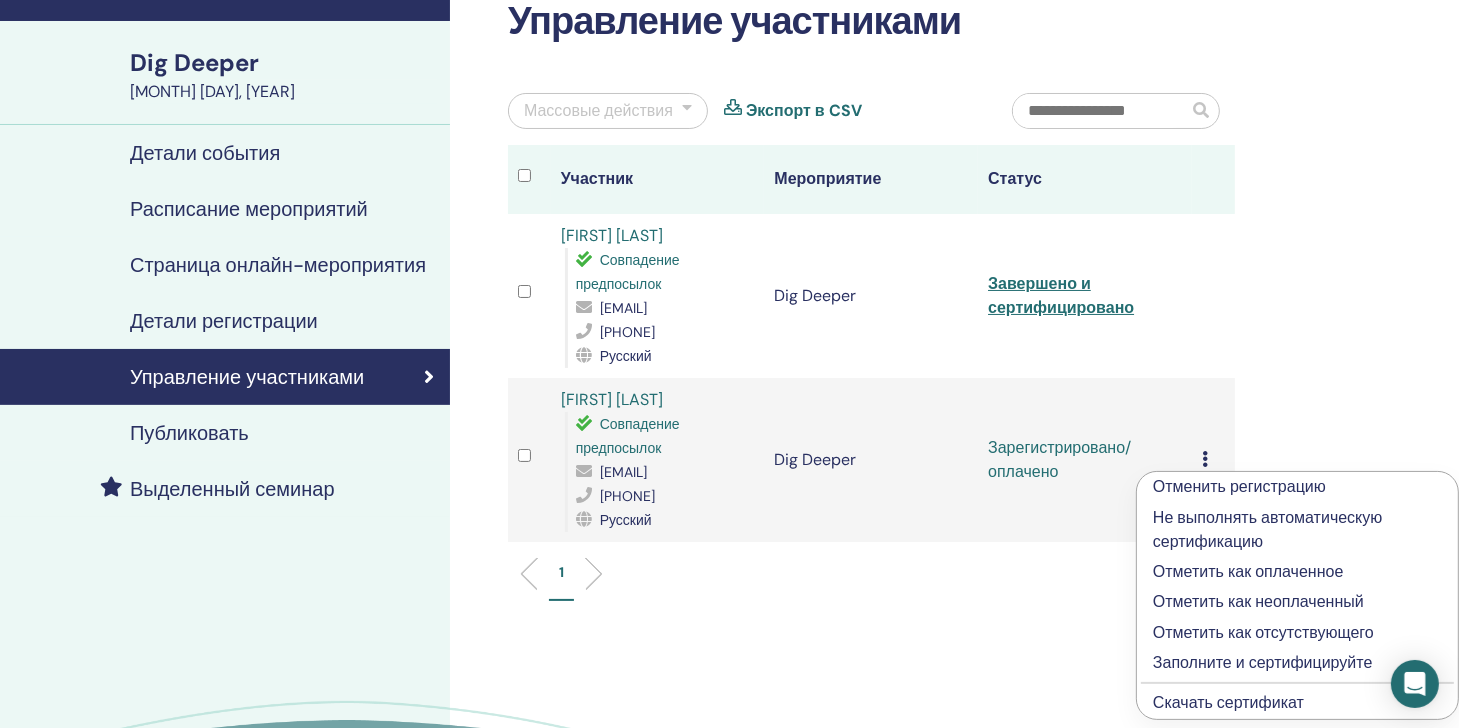 scroll, scrollTop: 200, scrollLeft: 0, axis: vertical 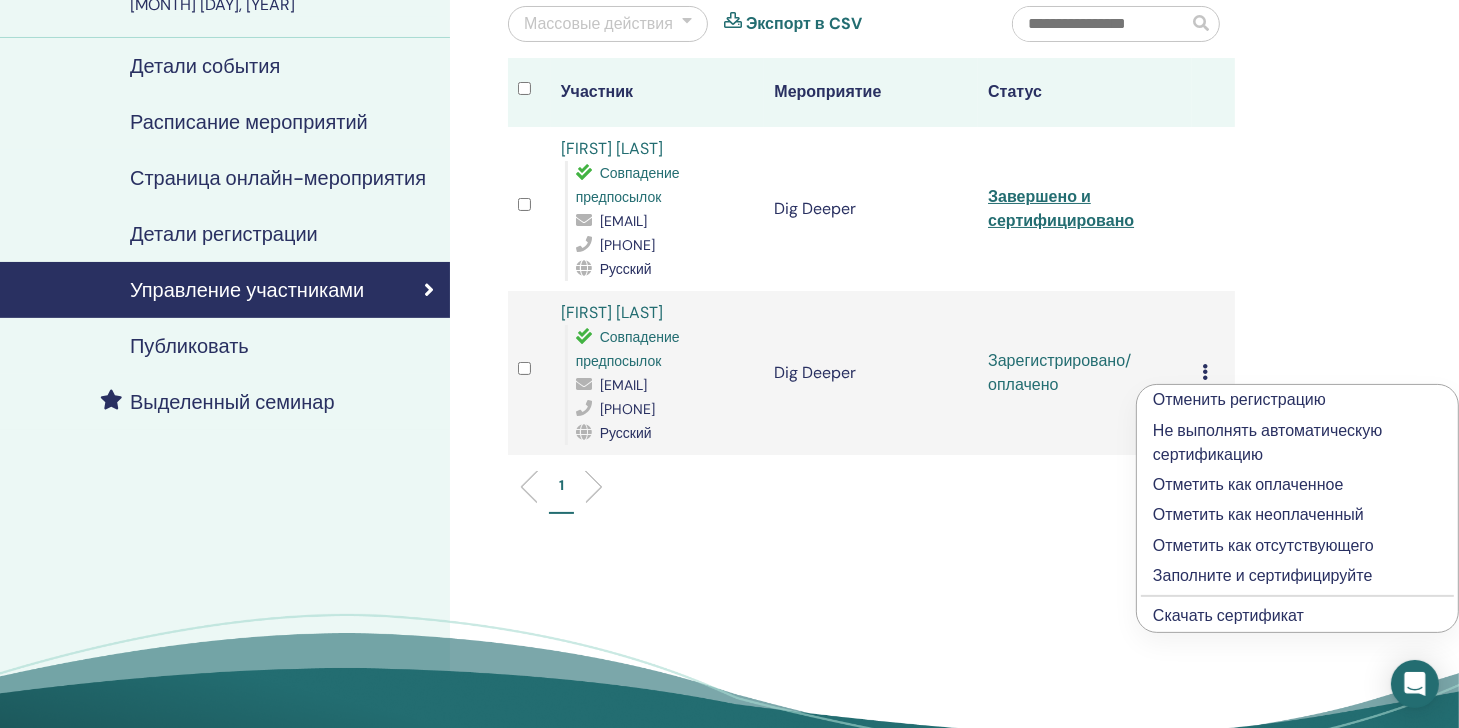 click on "Заполните и сертифицируйте" at bounding box center (1297, 576) 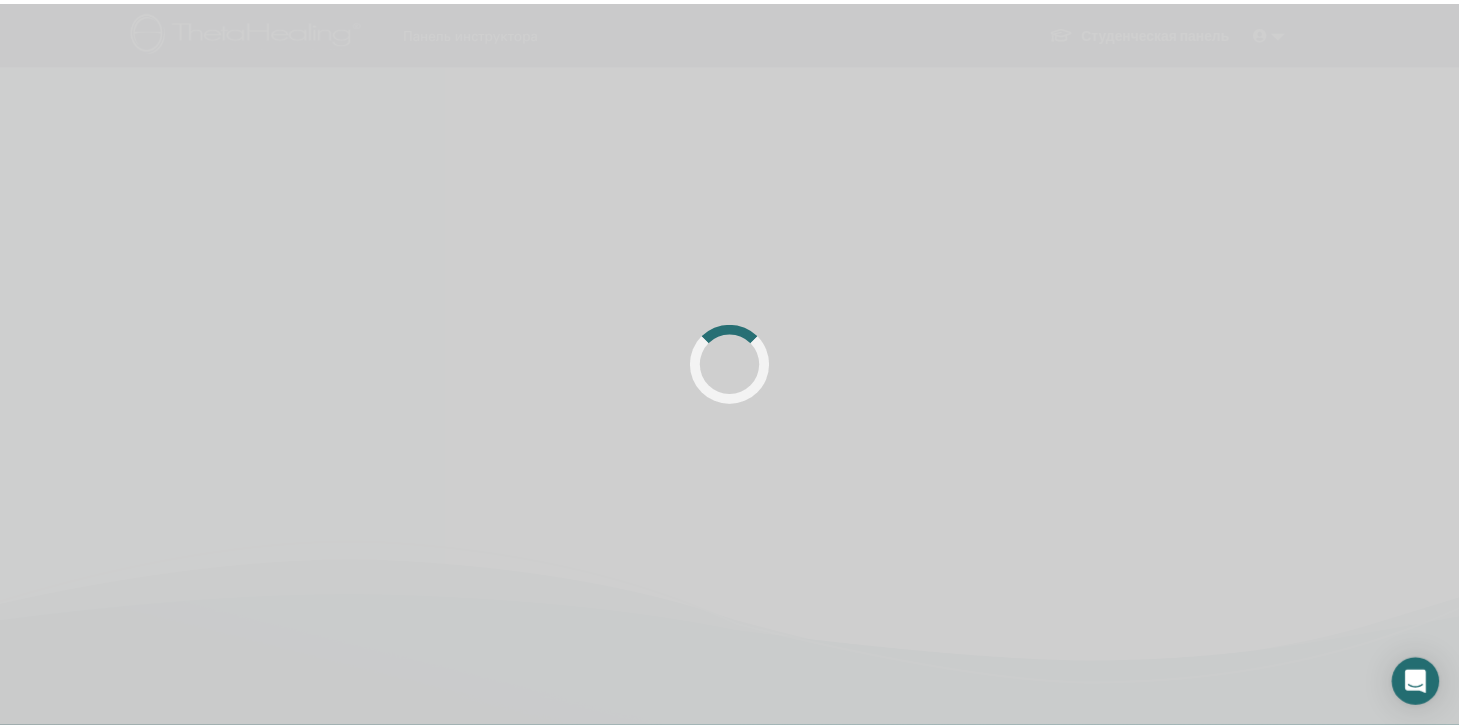 scroll, scrollTop: 0, scrollLeft: 0, axis: both 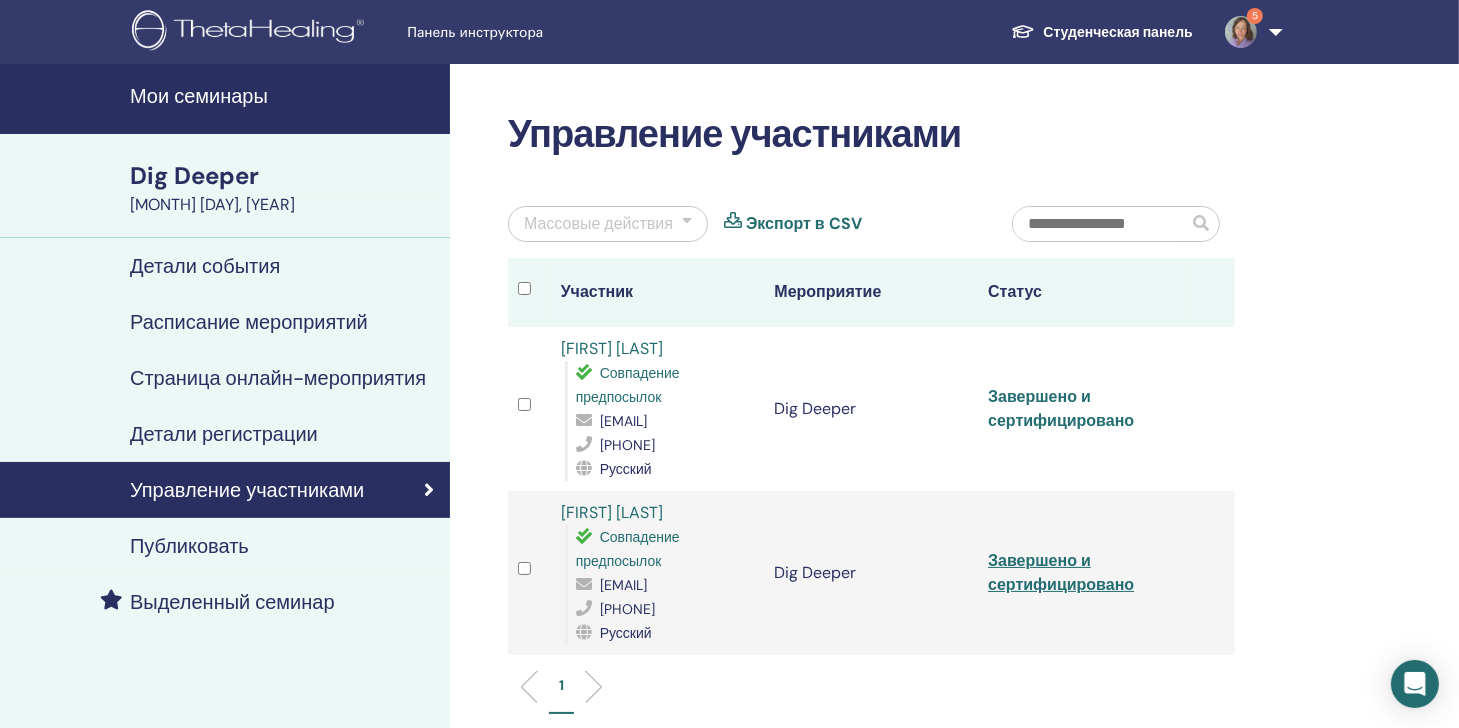 click on "Завершено и сертифицировано" at bounding box center (1061, 408) 